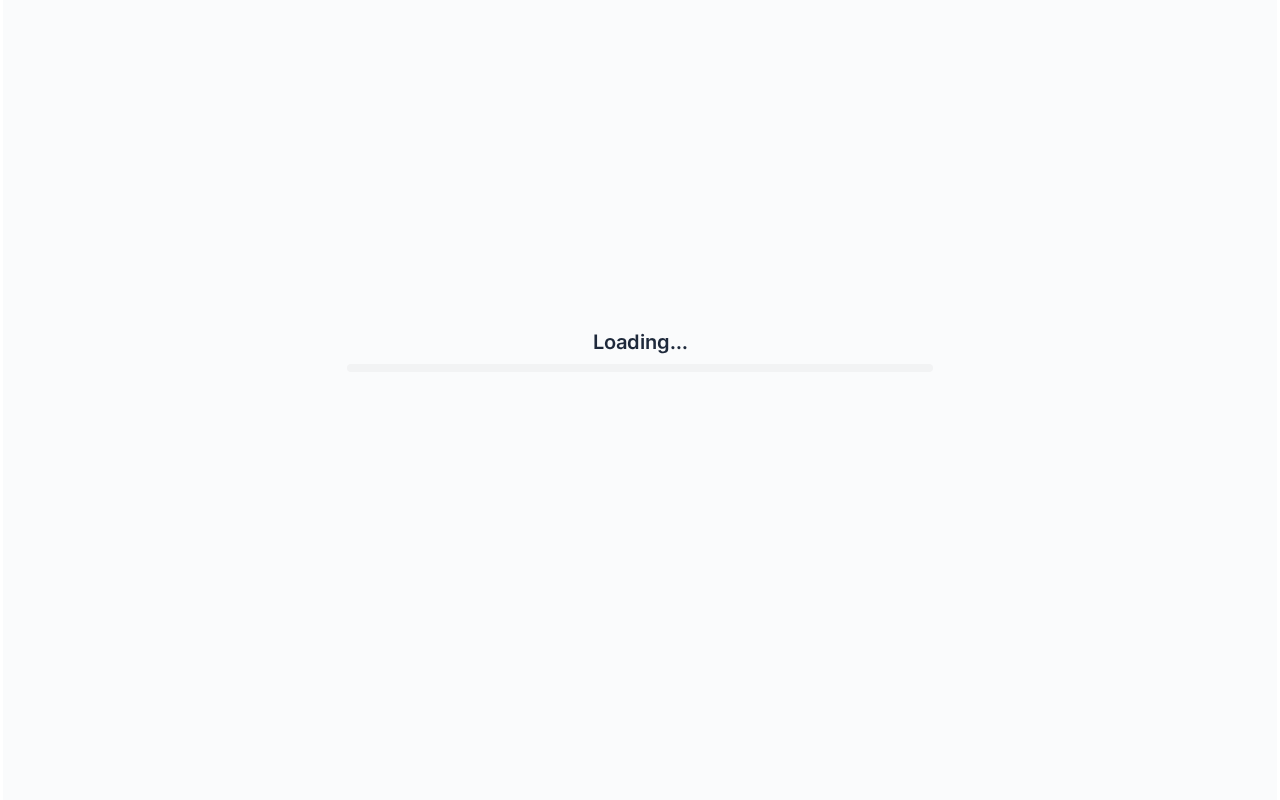 scroll, scrollTop: 0, scrollLeft: 0, axis: both 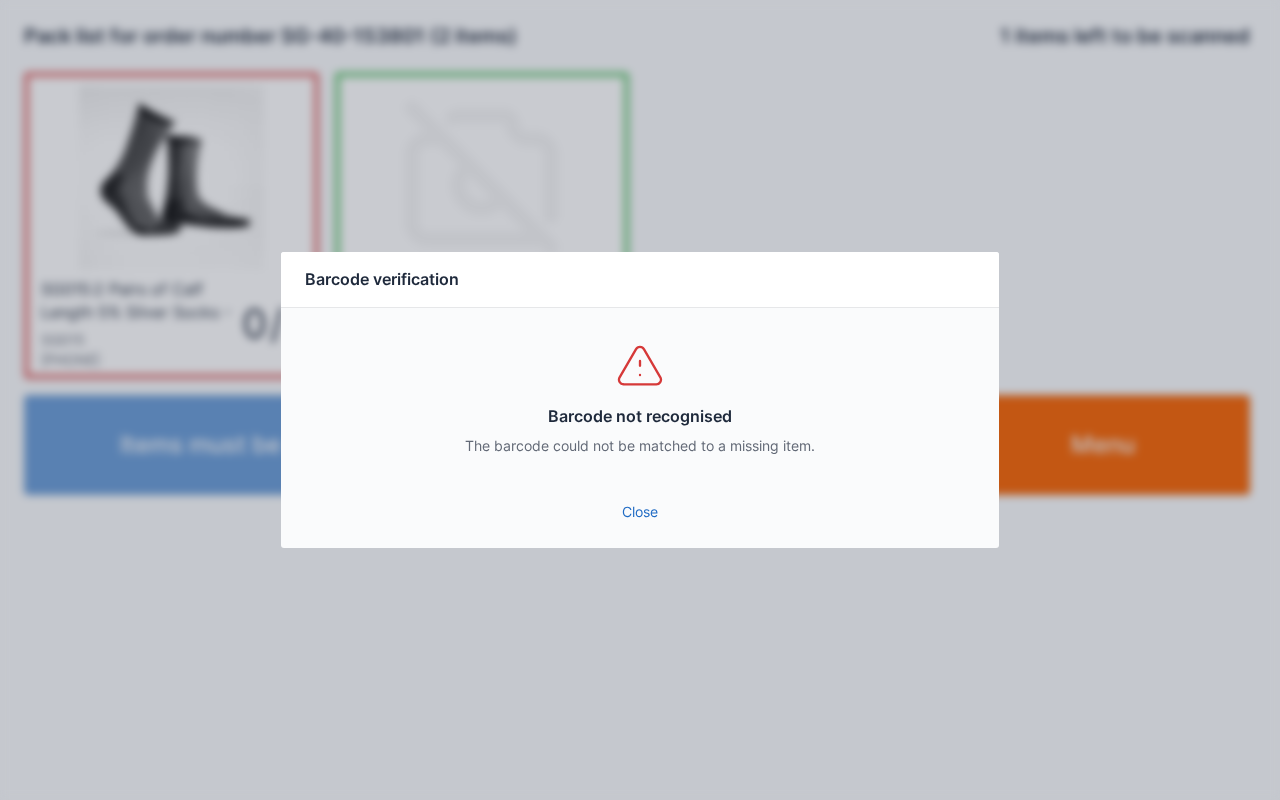 click on "Barcode not recognised The barcode could not be matched to a missing item." at bounding box center (640, 398) 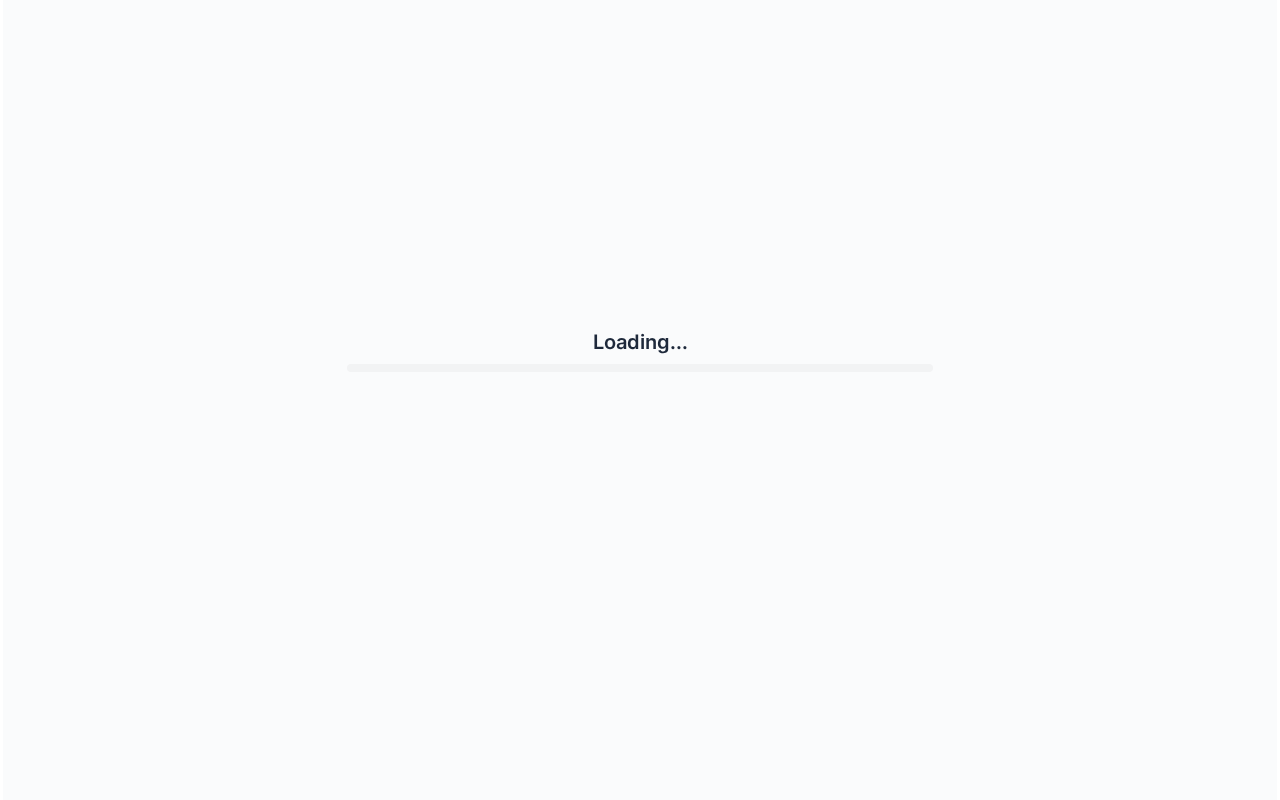 scroll, scrollTop: 0, scrollLeft: 0, axis: both 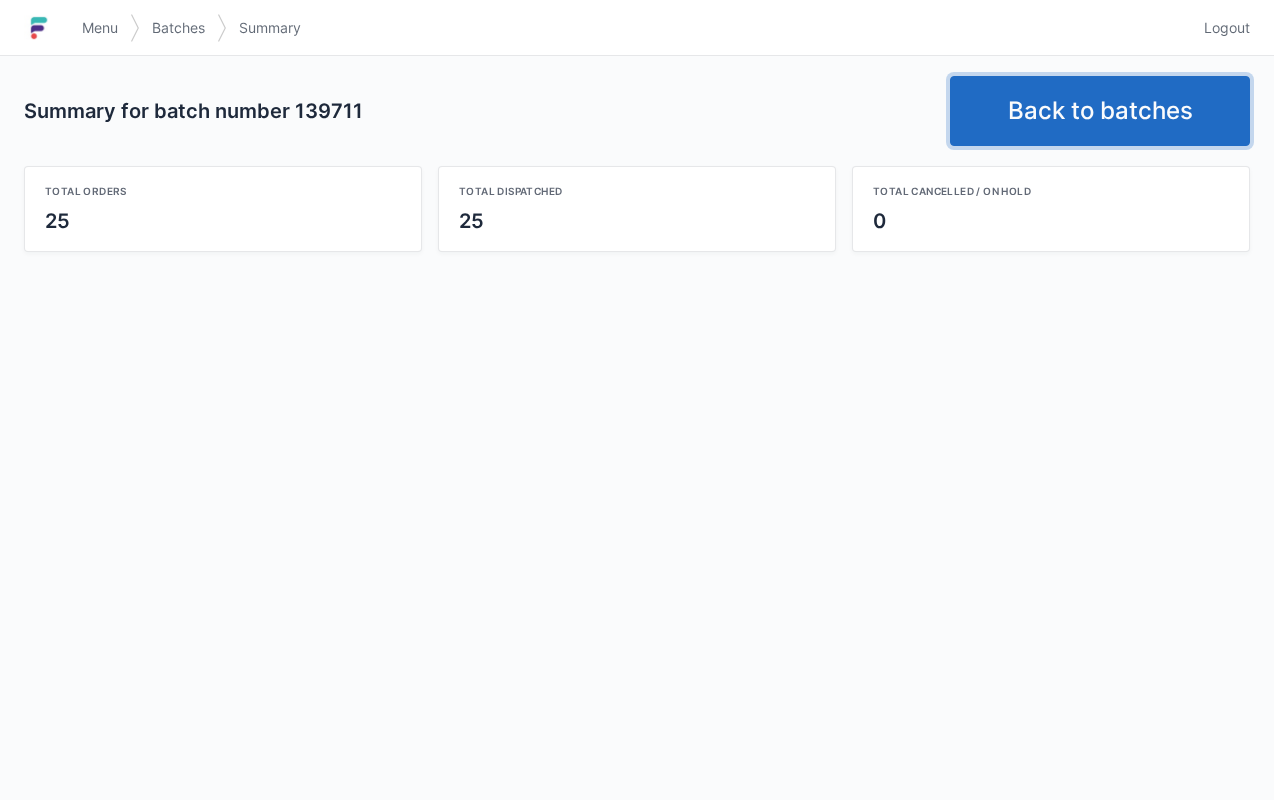 click on "Back to batches" at bounding box center (1100, 111) 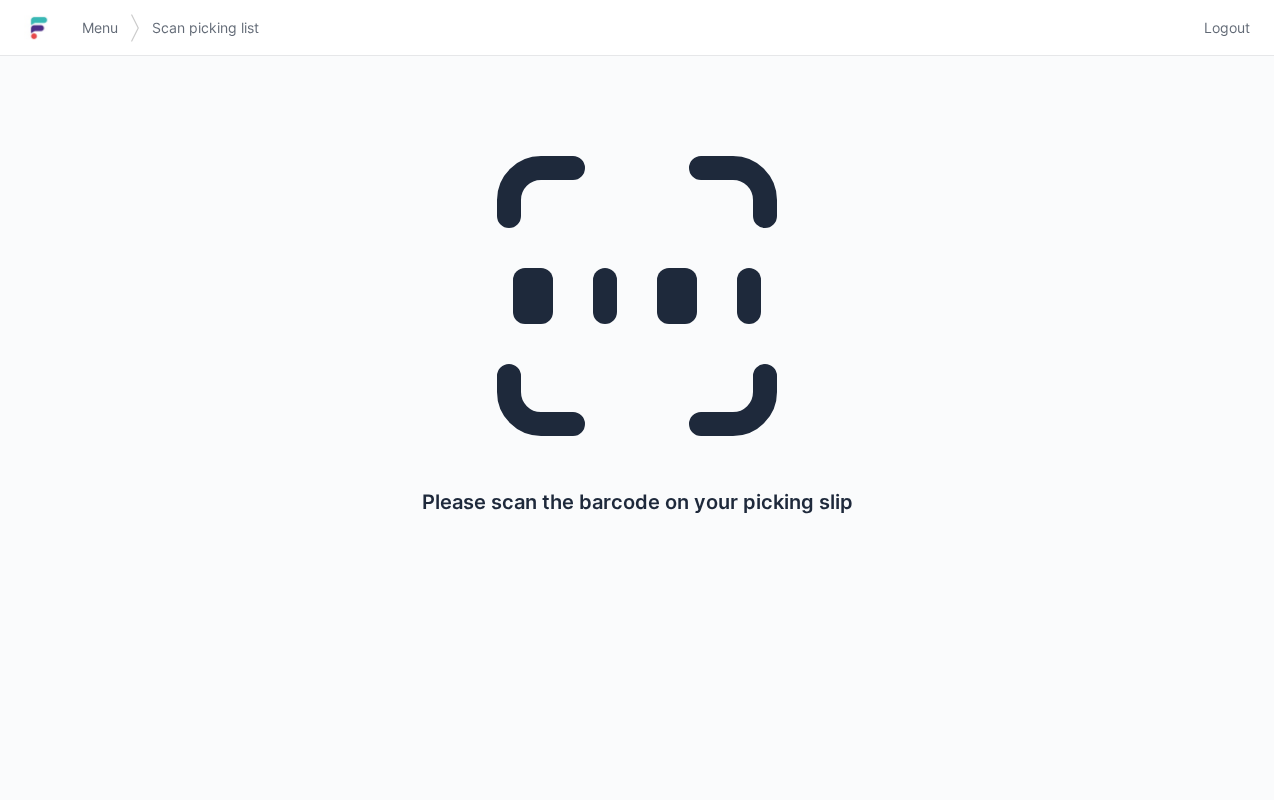 scroll, scrollTop: 0, scrollLeft: 0, axis: both 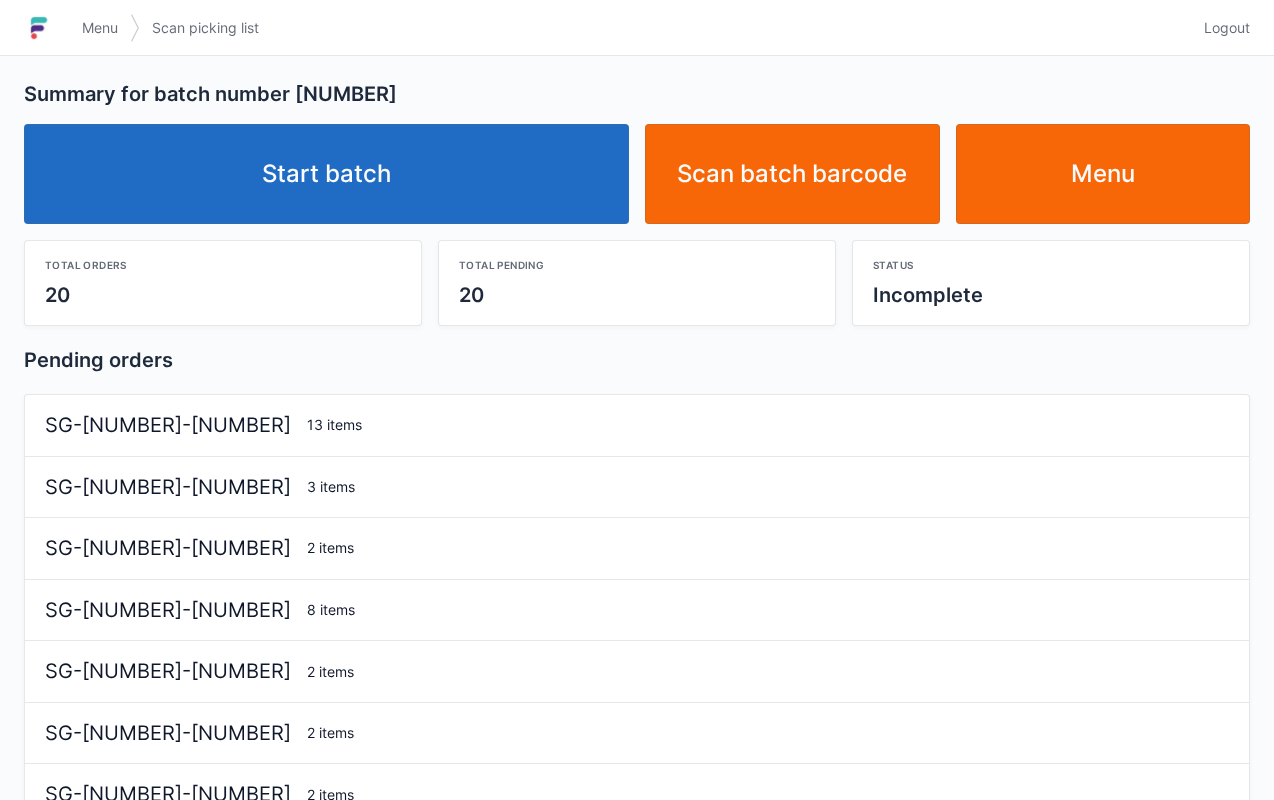 click on "Start batch" at bounding box center [326, 174] 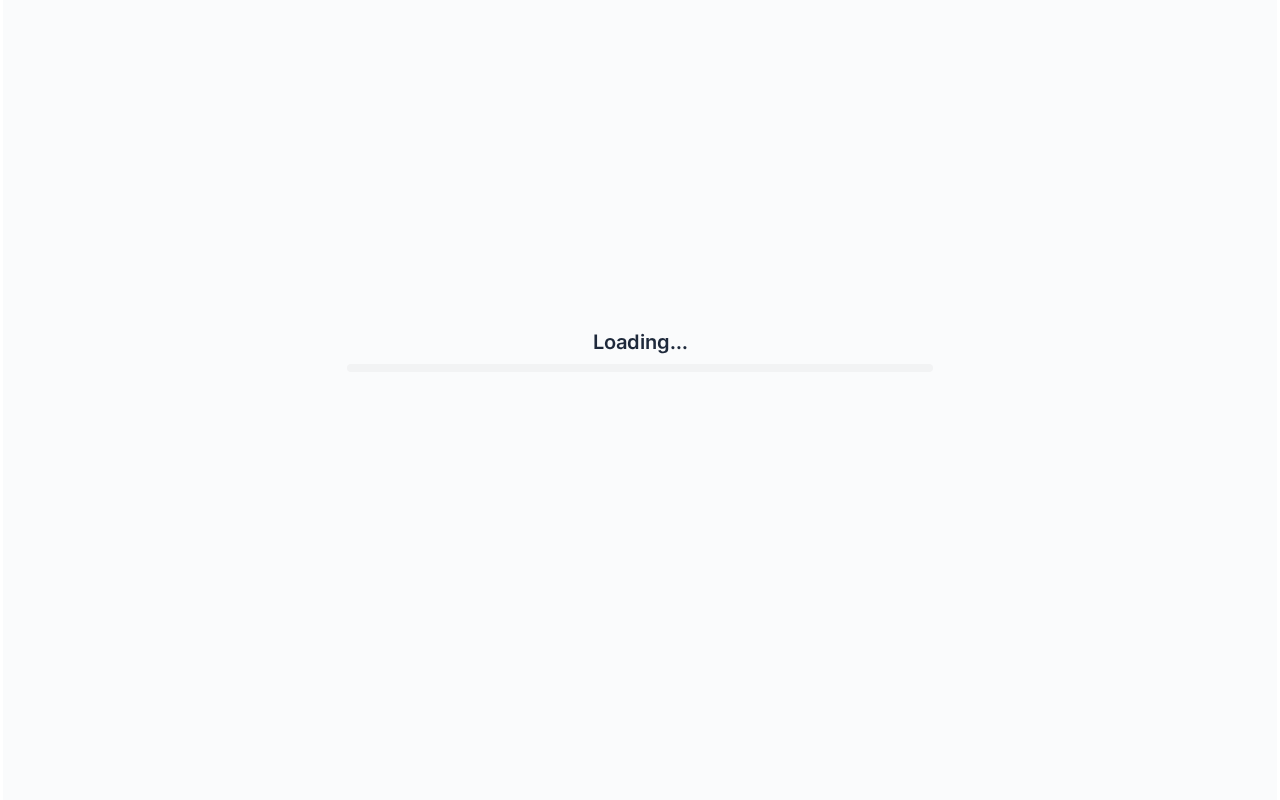 scroll, scrollTop: 0, scrollLeft: 0, axis: both 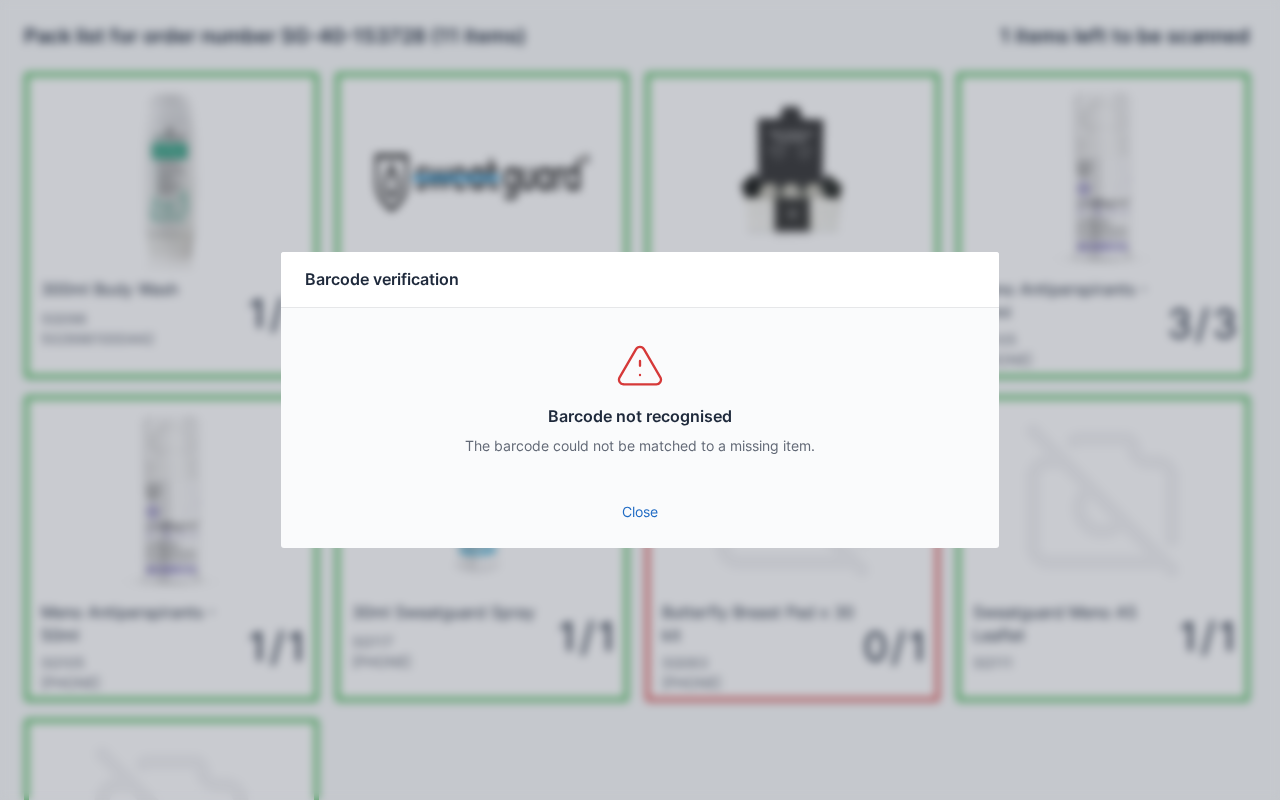 click on "Close" at bounding box center (640, 512) 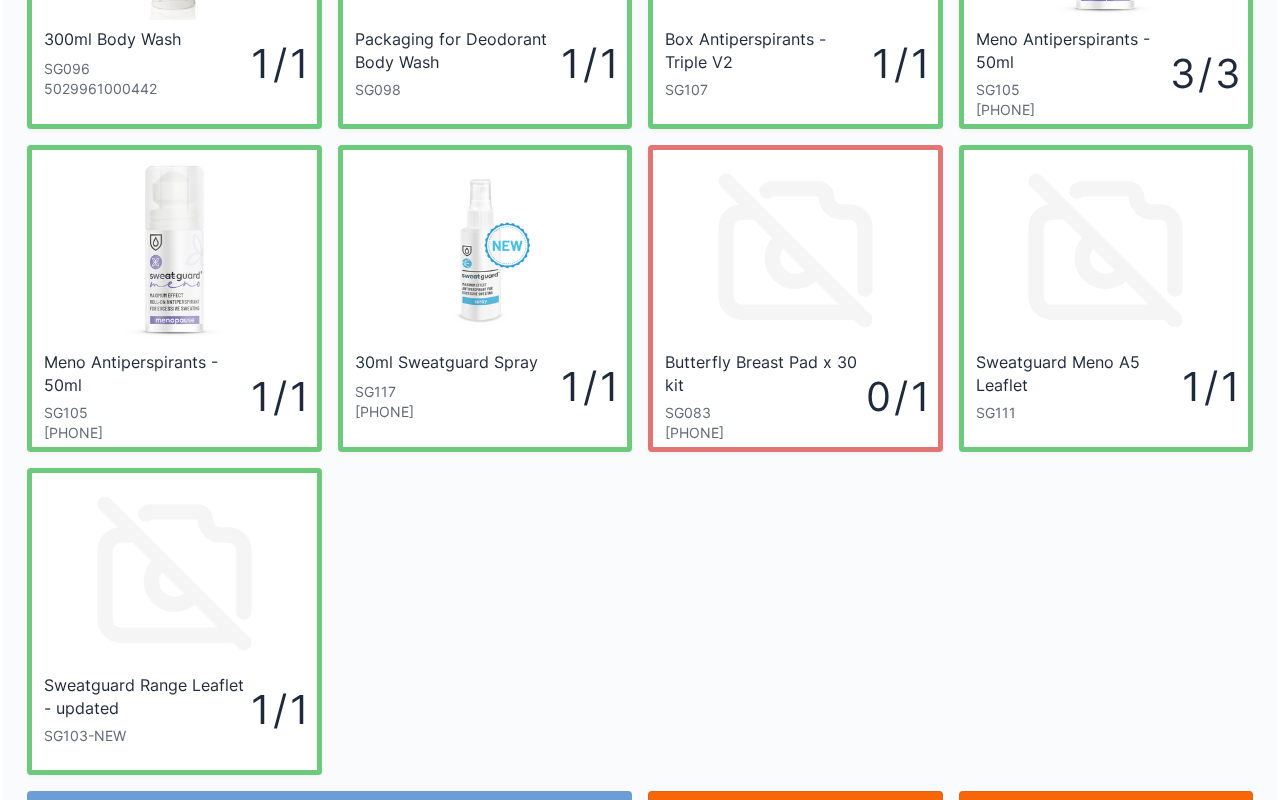 scroll, scrollTop: 359, scrollLeft: 0, axis: vertical 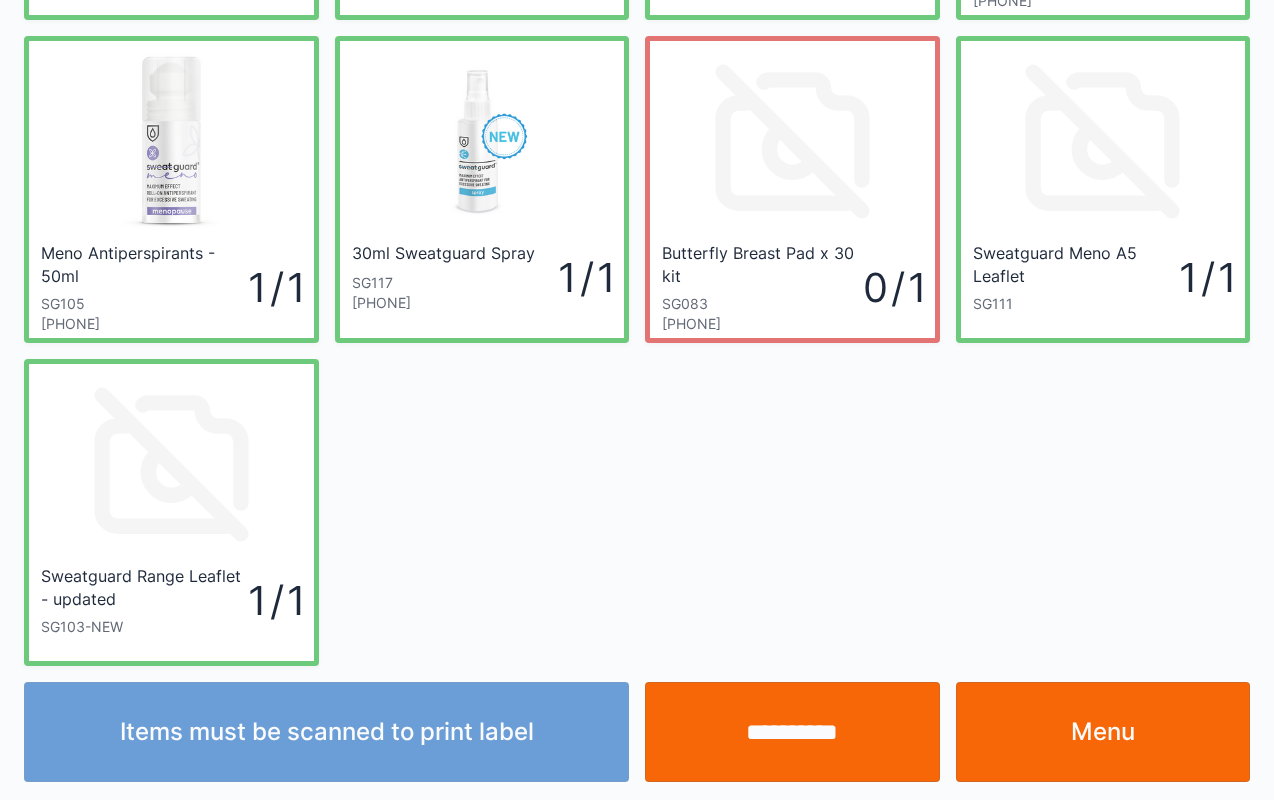 click on "**********" at bounding box center (792, 732) 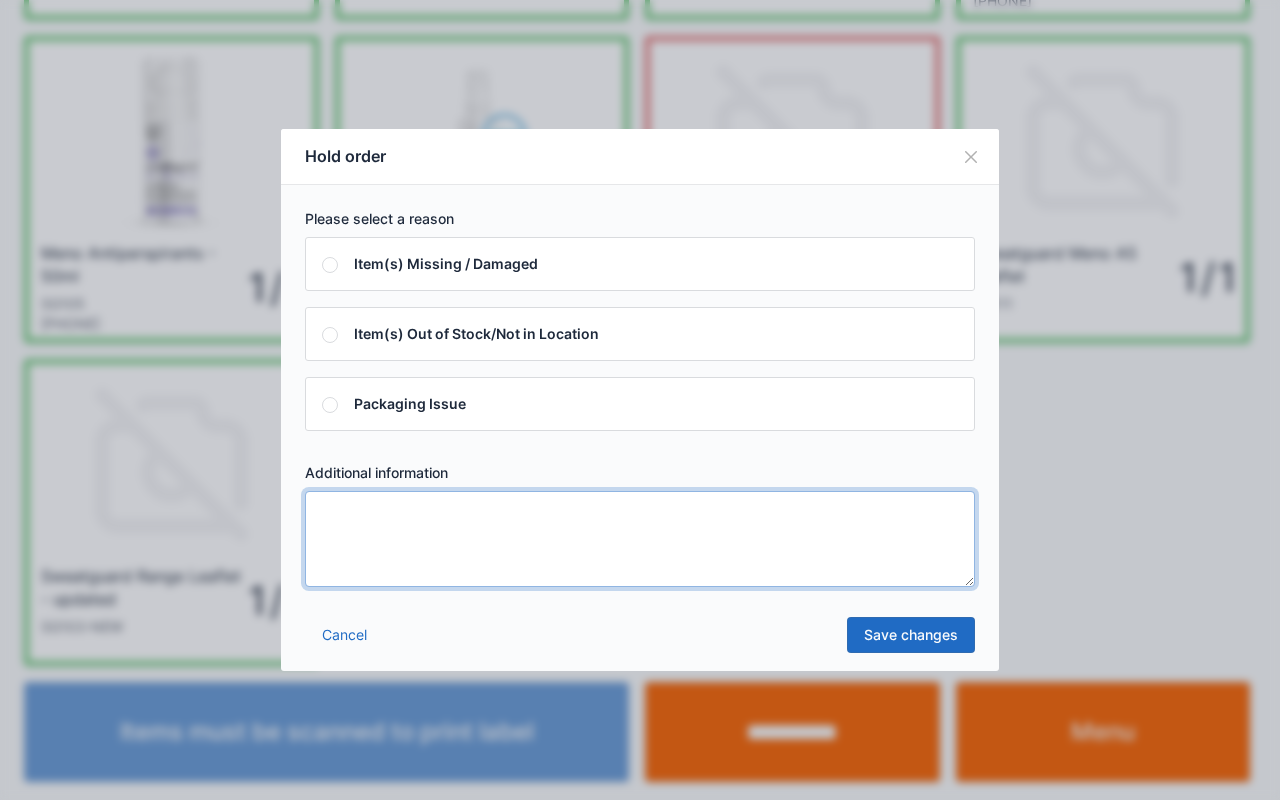 click at bounding box center (640, 539) 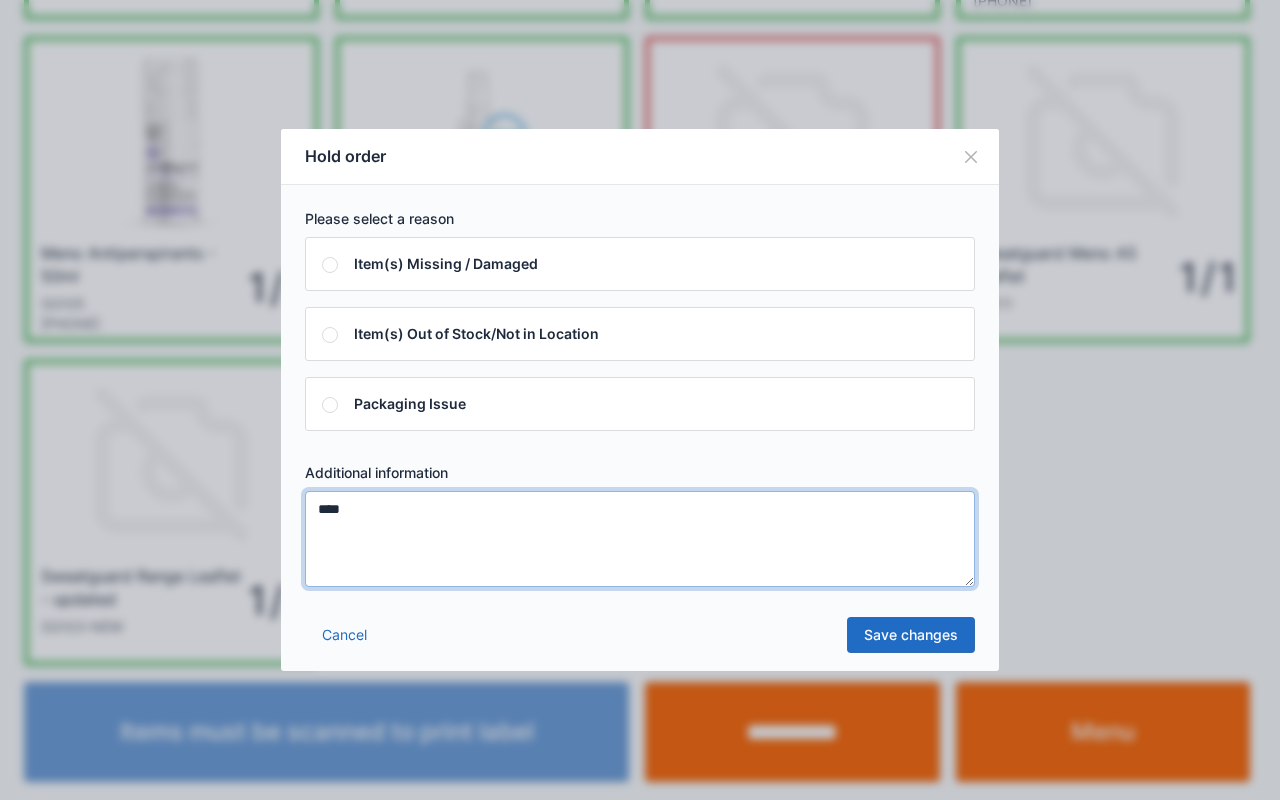 type on "****" 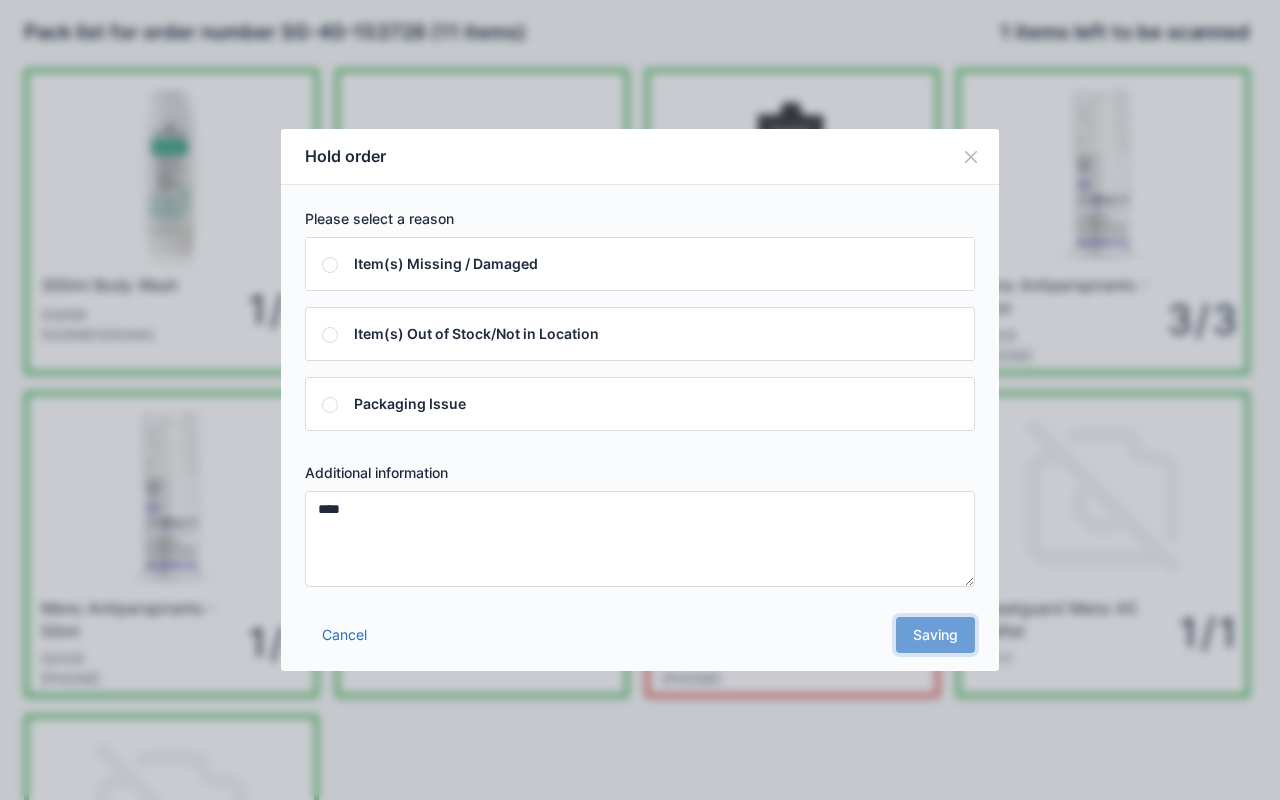 scroll, scrollTop: 0, scrollLeft: 0, axis: both 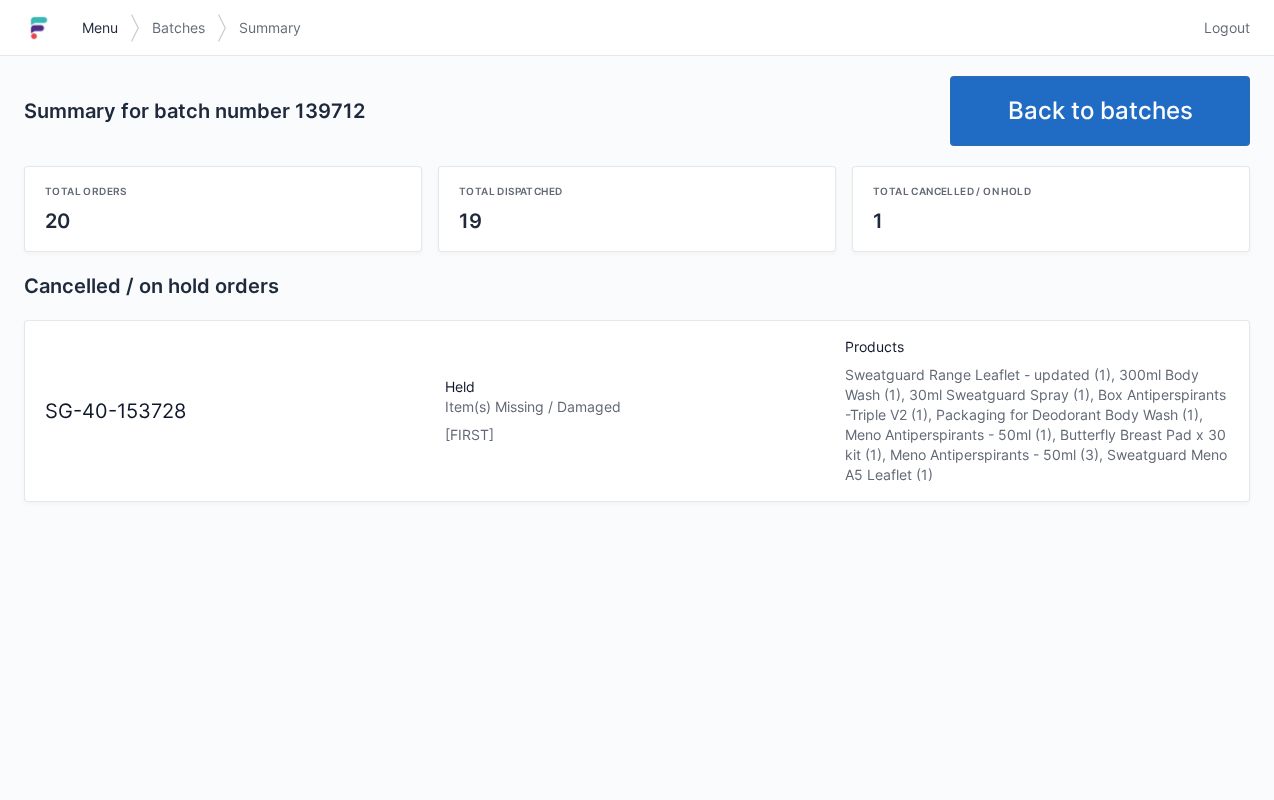 click on "Menu" at bounding box center [100, 28] 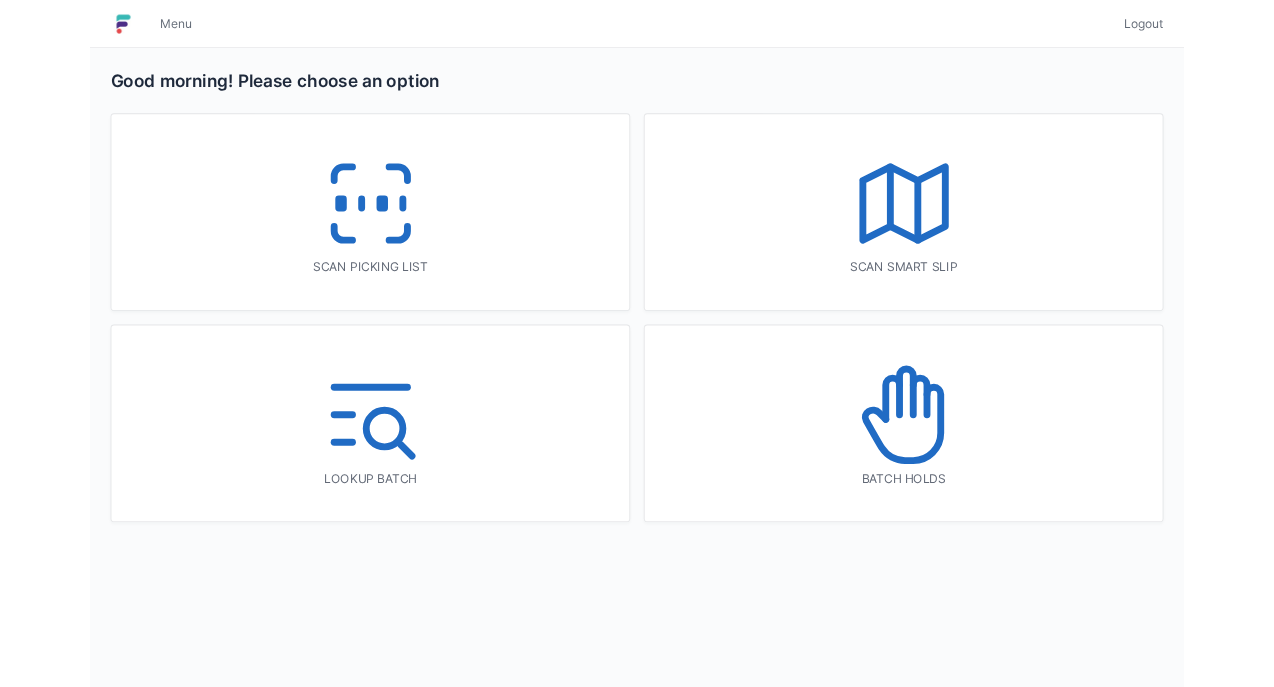 scroll, scrollTop: 0, scrollLeft: 0, axis: both 